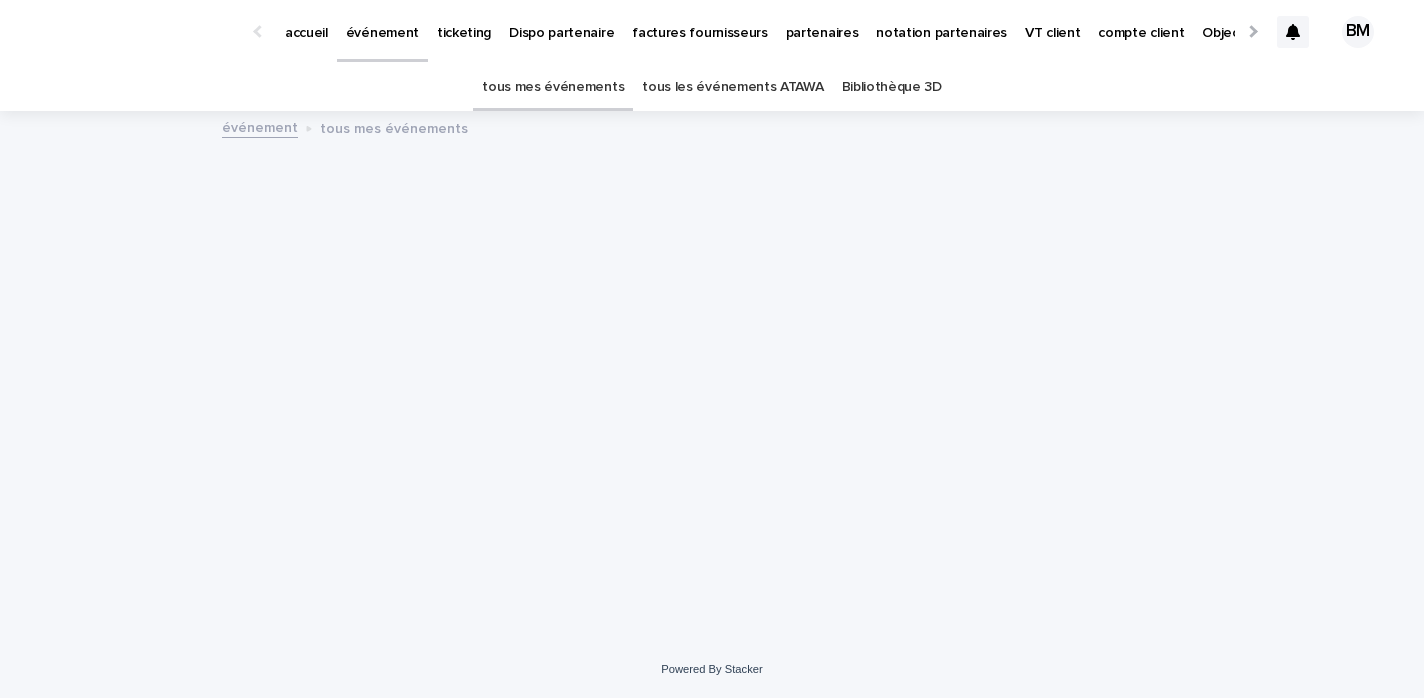scroll, scrollTop: 0, scrollLeft: 0, axis: both 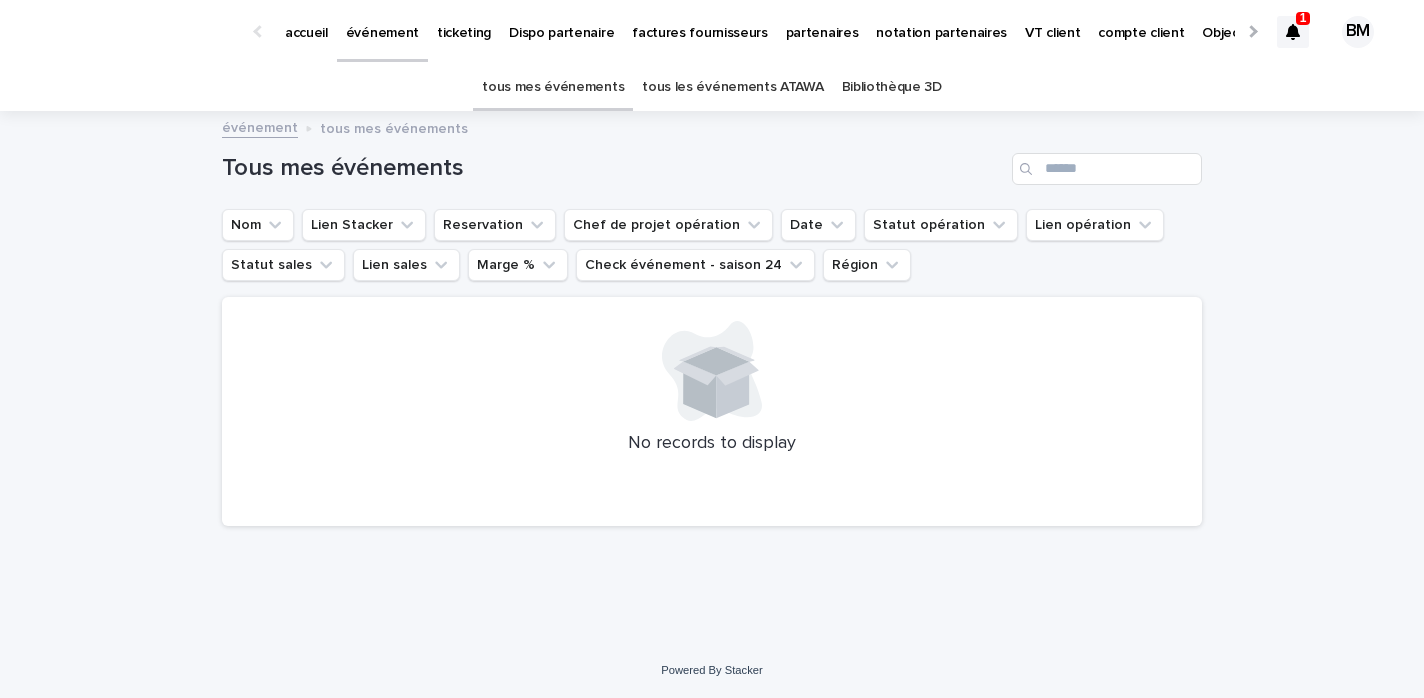 click on "tous les événements ATAWA" at bounding box center (732, 87) 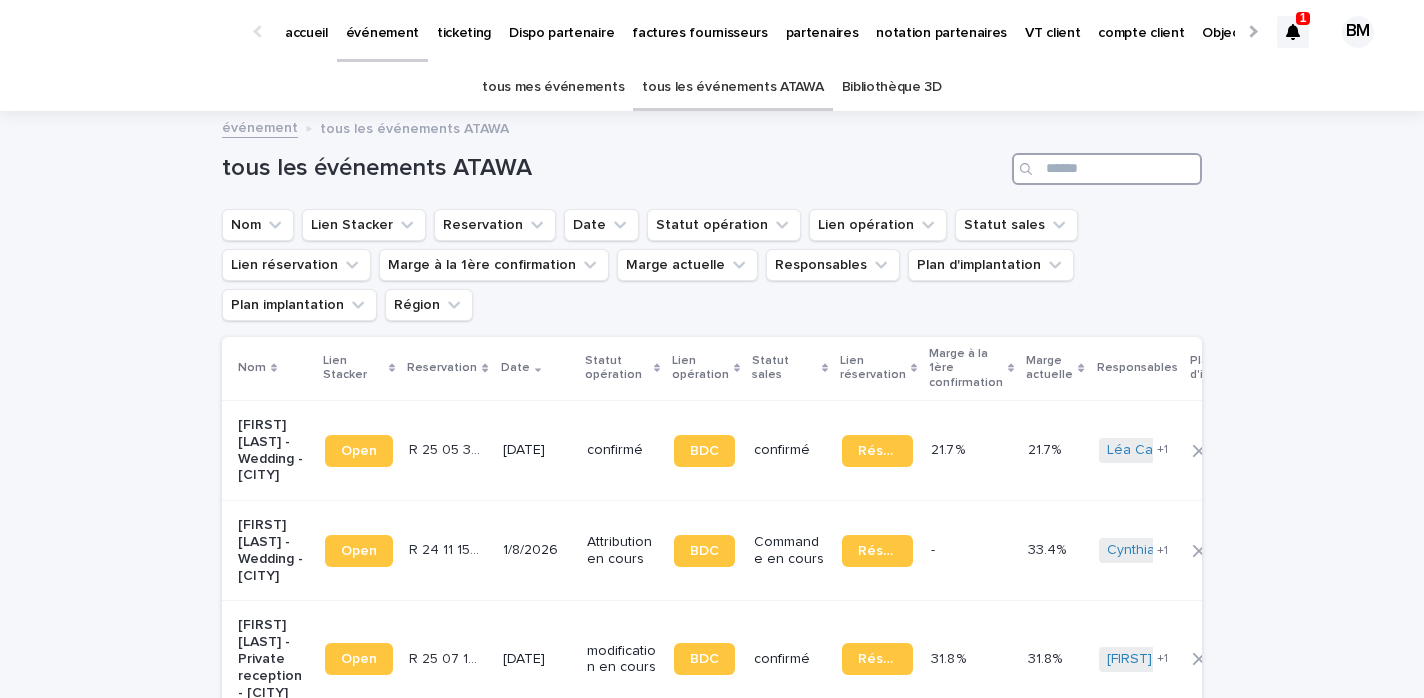 click at bounding box center [1107, 169] 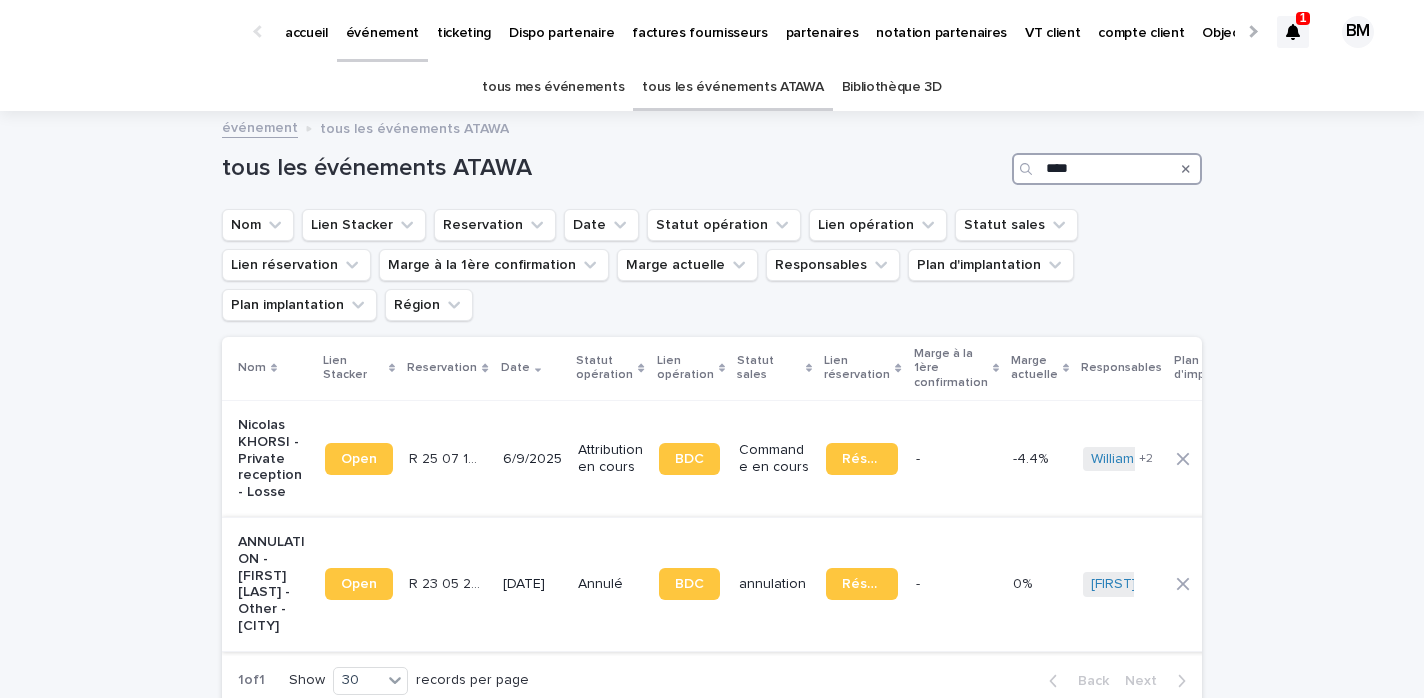 type on "****" 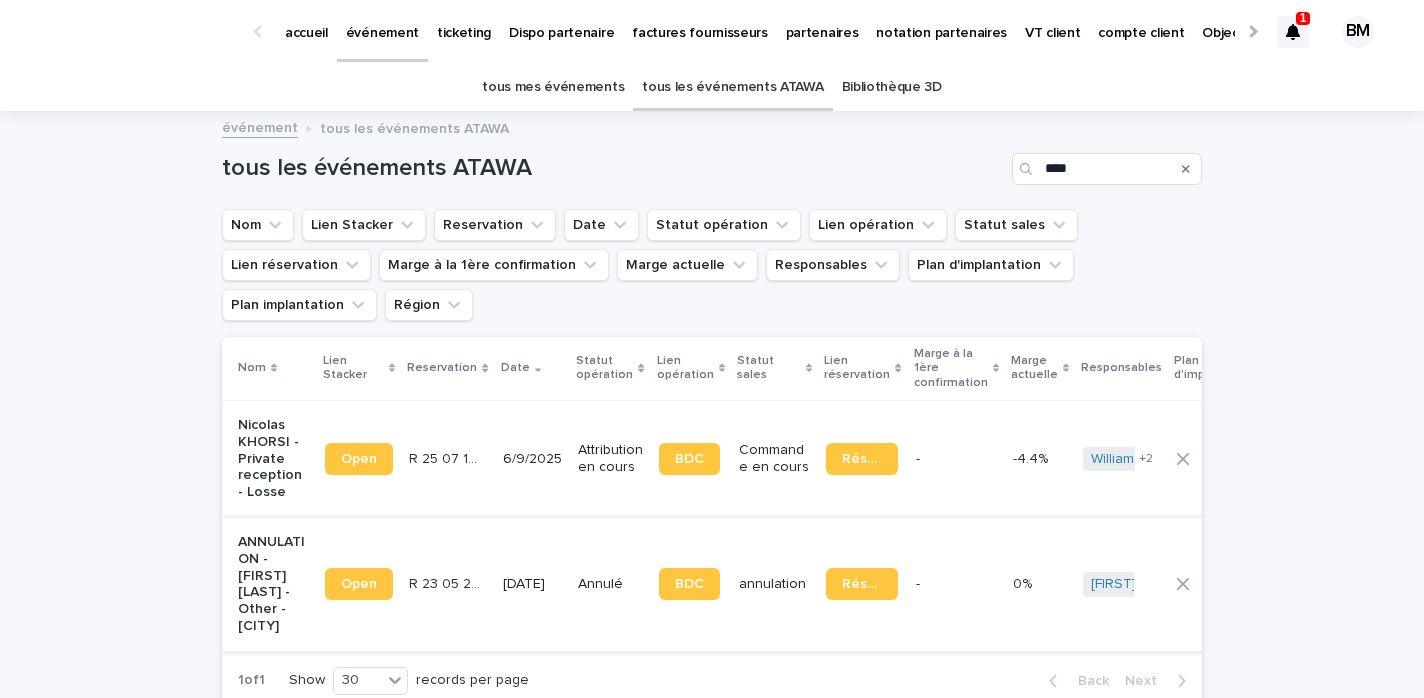 click on "Open" at bounding box center (359, 584) 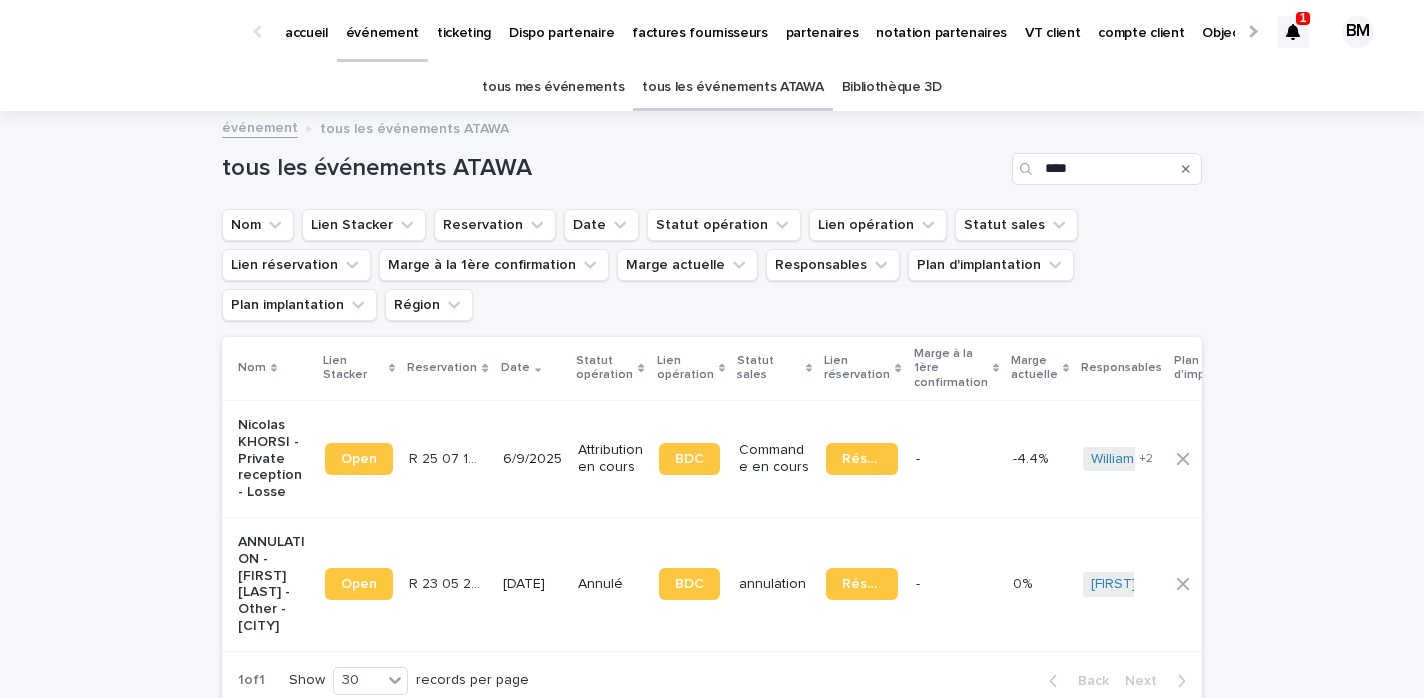 click on "R 25 07 1831 R 25 07 1831" at bounding box center (447, 458) 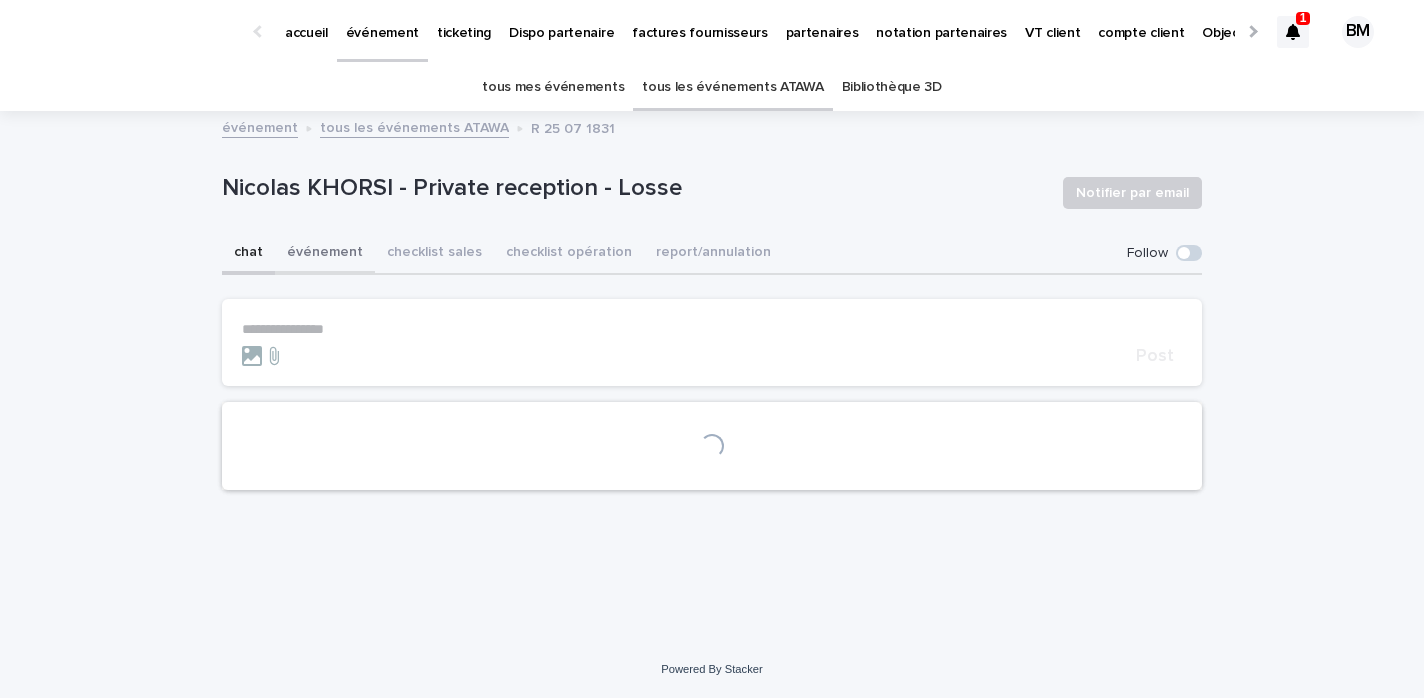 click on "événement" at bounding box center [325, 254] 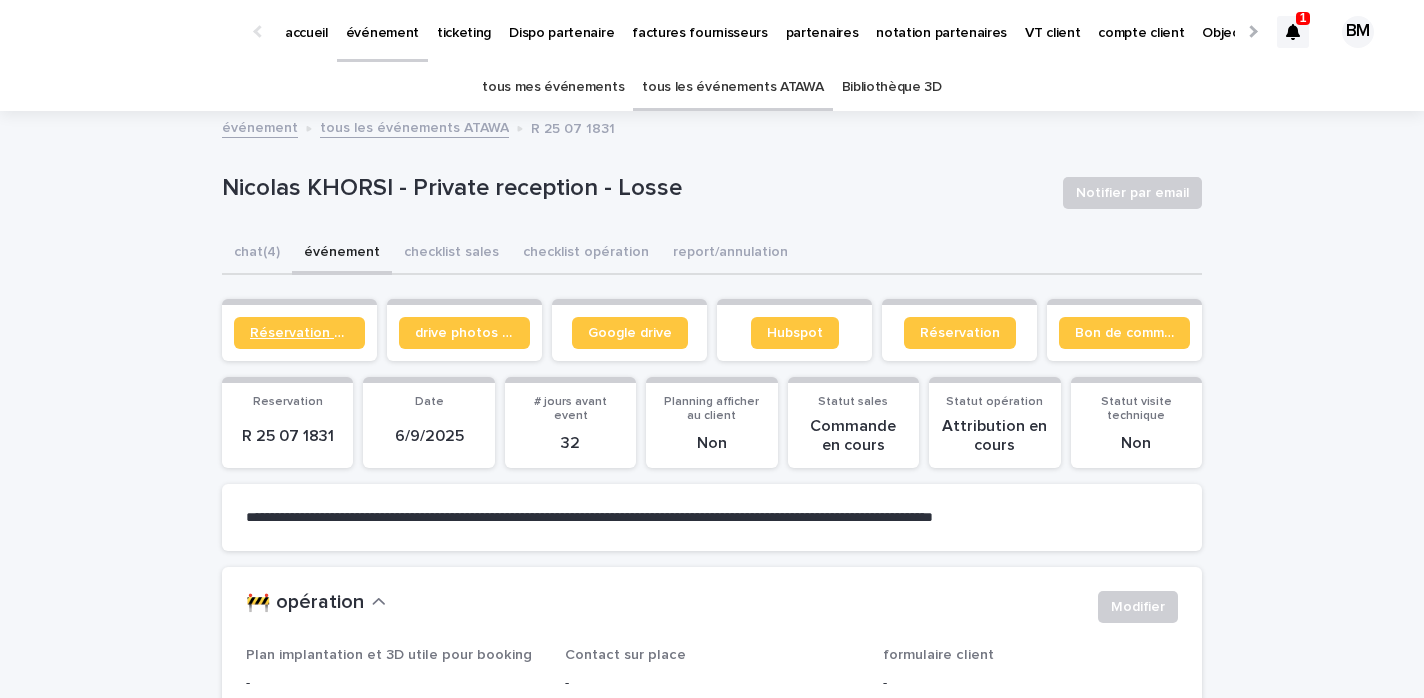 click on "Réservation client" at bounding box center (299, 333) 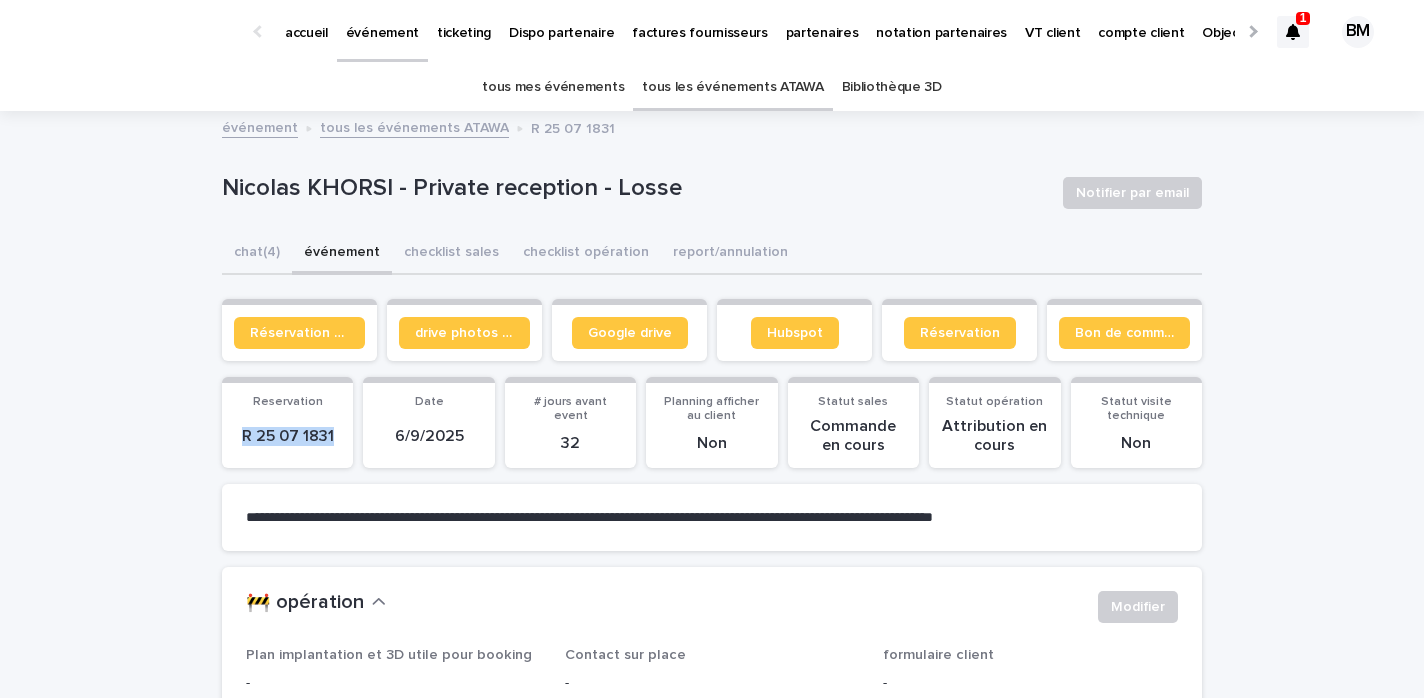 drag, startPoint x: 331, startPoint y: 434, endPoint x: 186, endPoint y: 435, distance: 145.00345 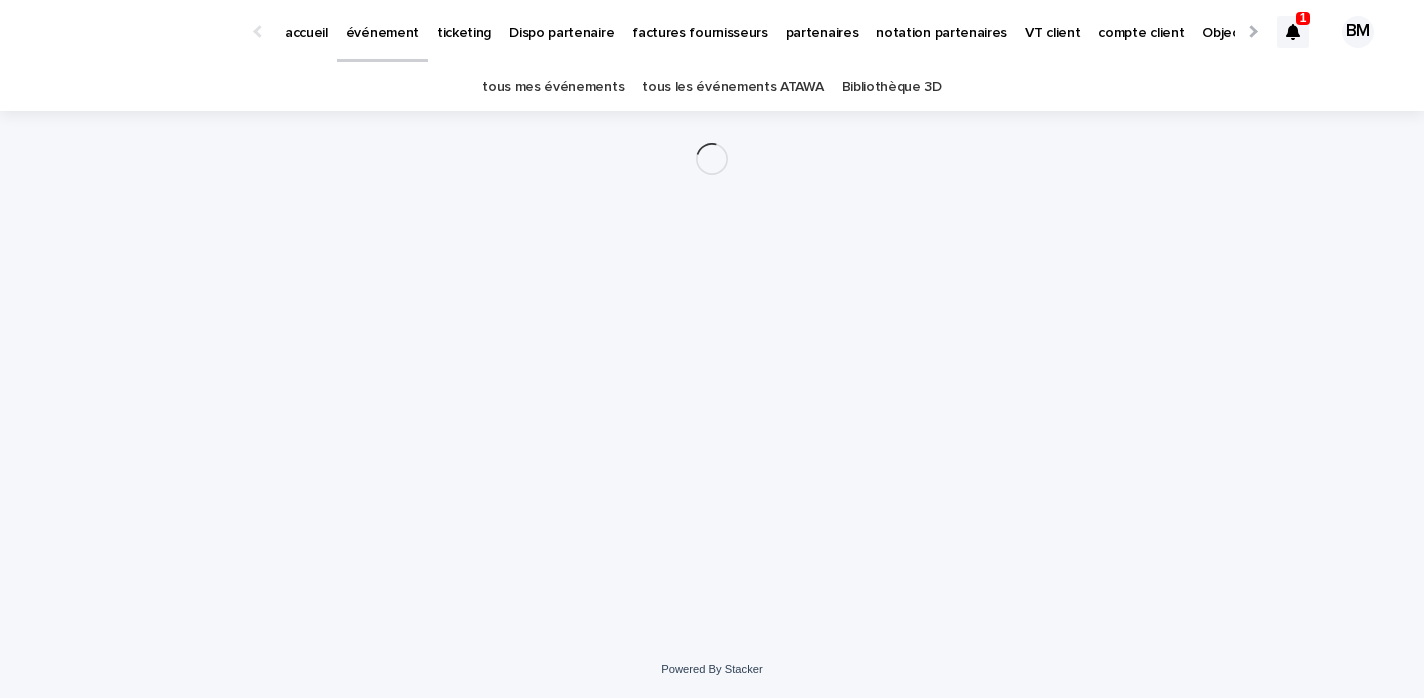 scroll, scrollTop: 0, scrollLeft: 0, axis: both 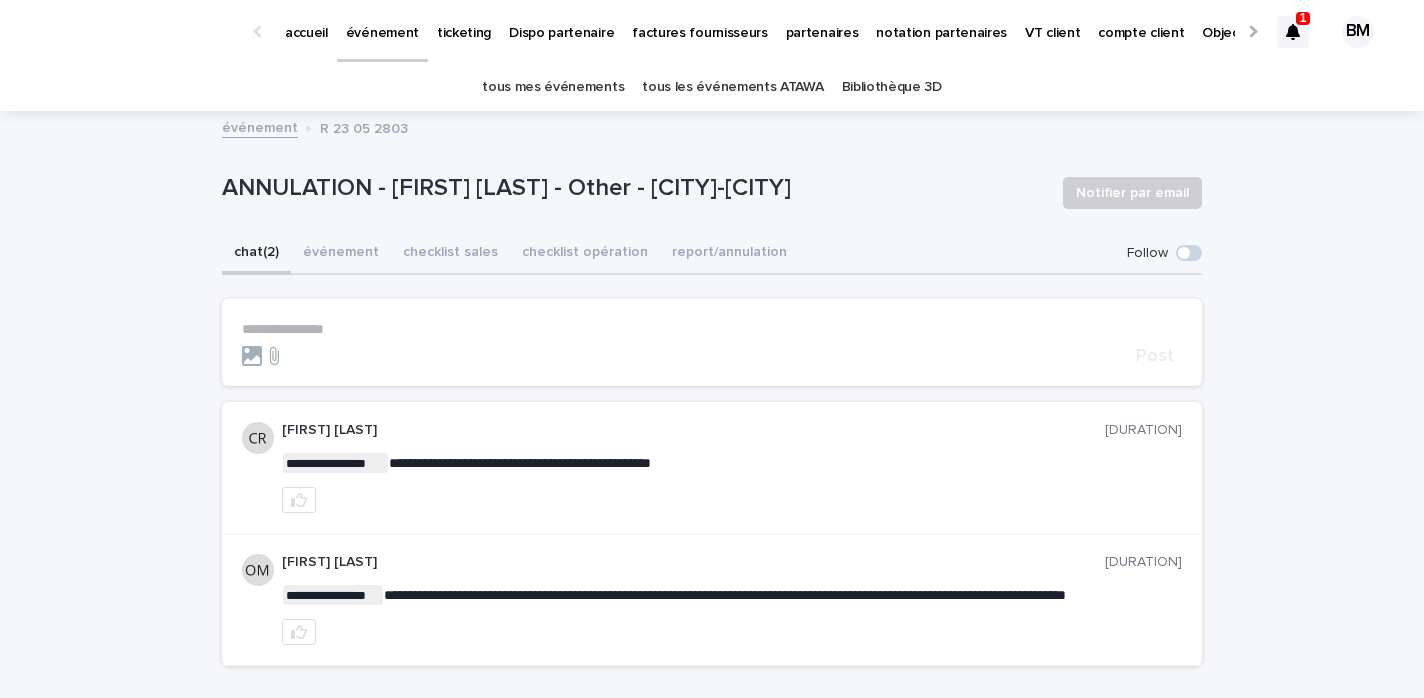click on "événement" at bounding box center [341, 254] 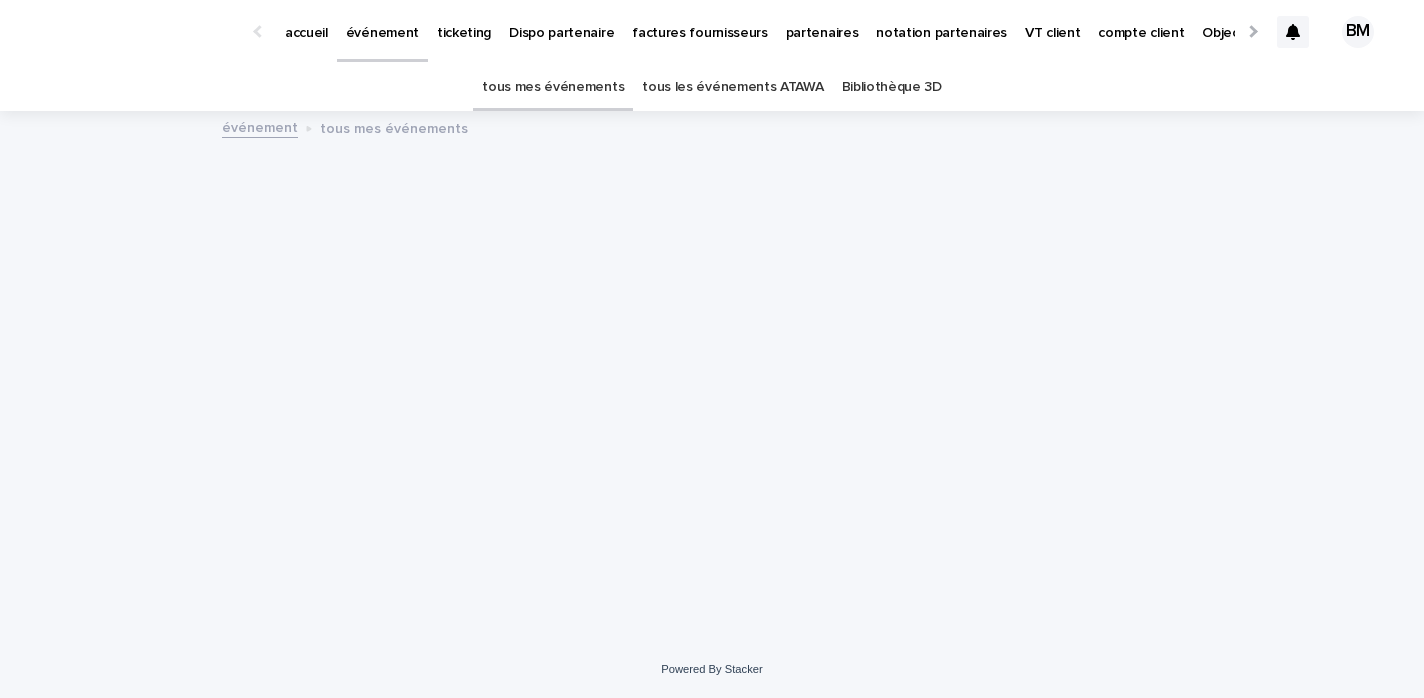 scroll, scrollTop: 0, scrollLeft: 0, axis: both 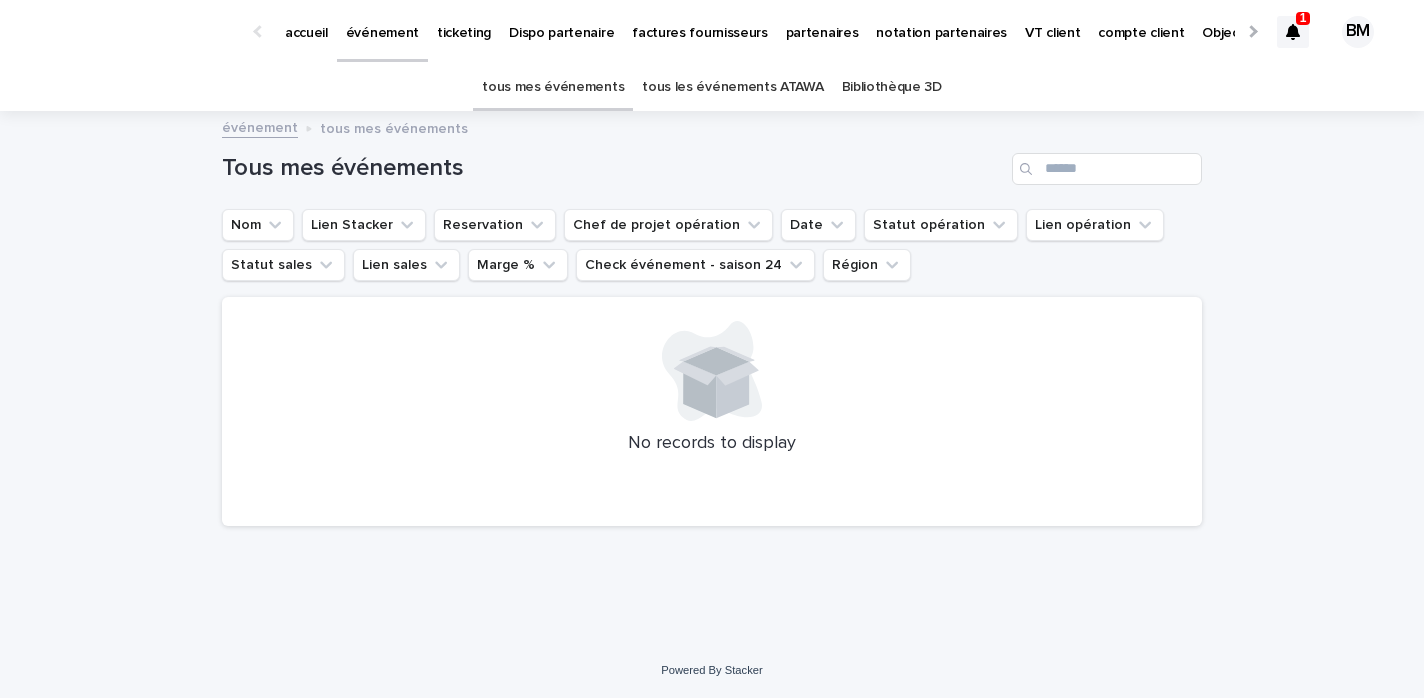 click on "tous les événements ATAWA" at bounding box center [732, 87] 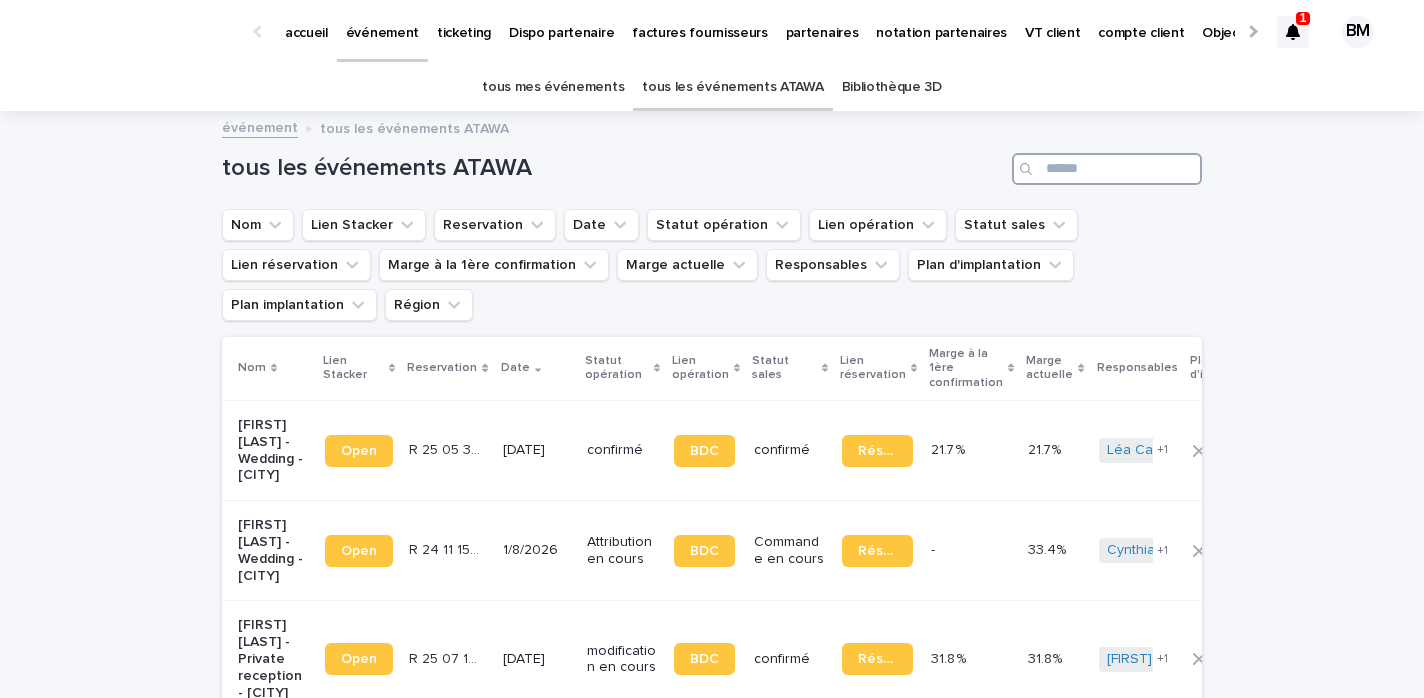 click at bounding box center [1107, 169] 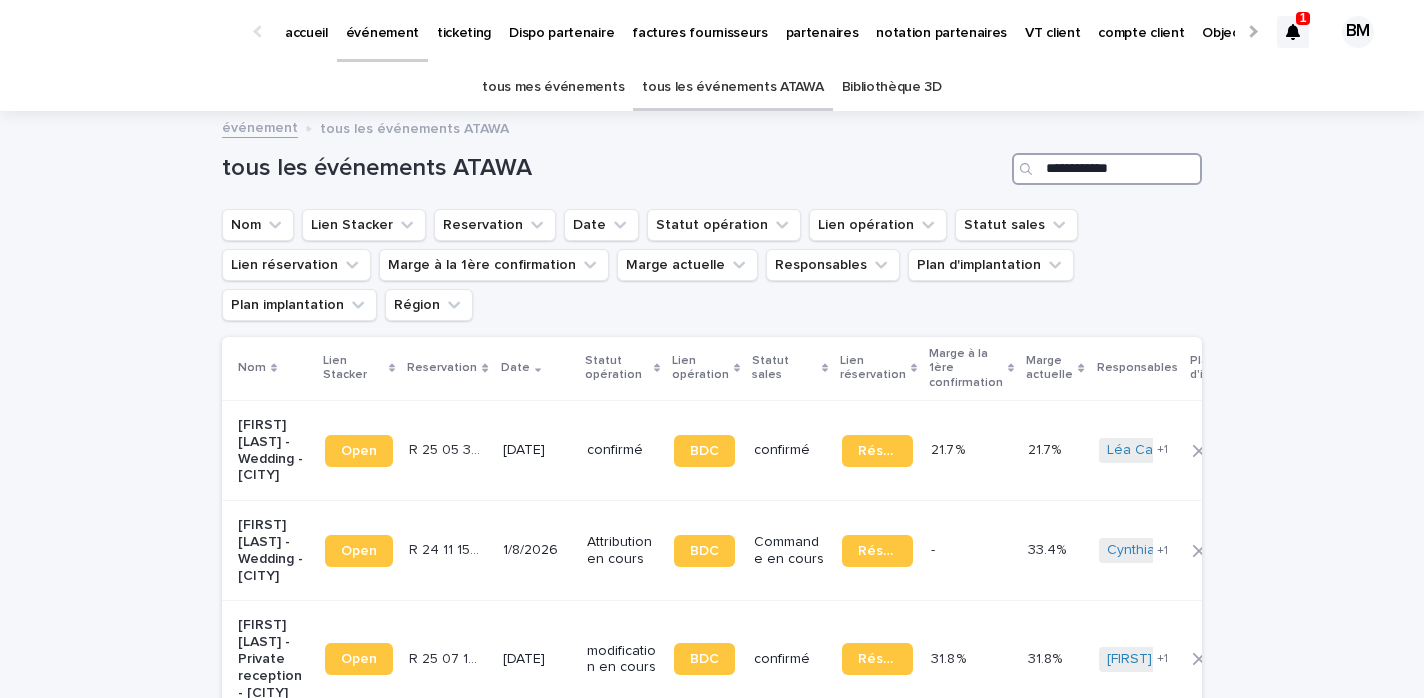 type on "**********" 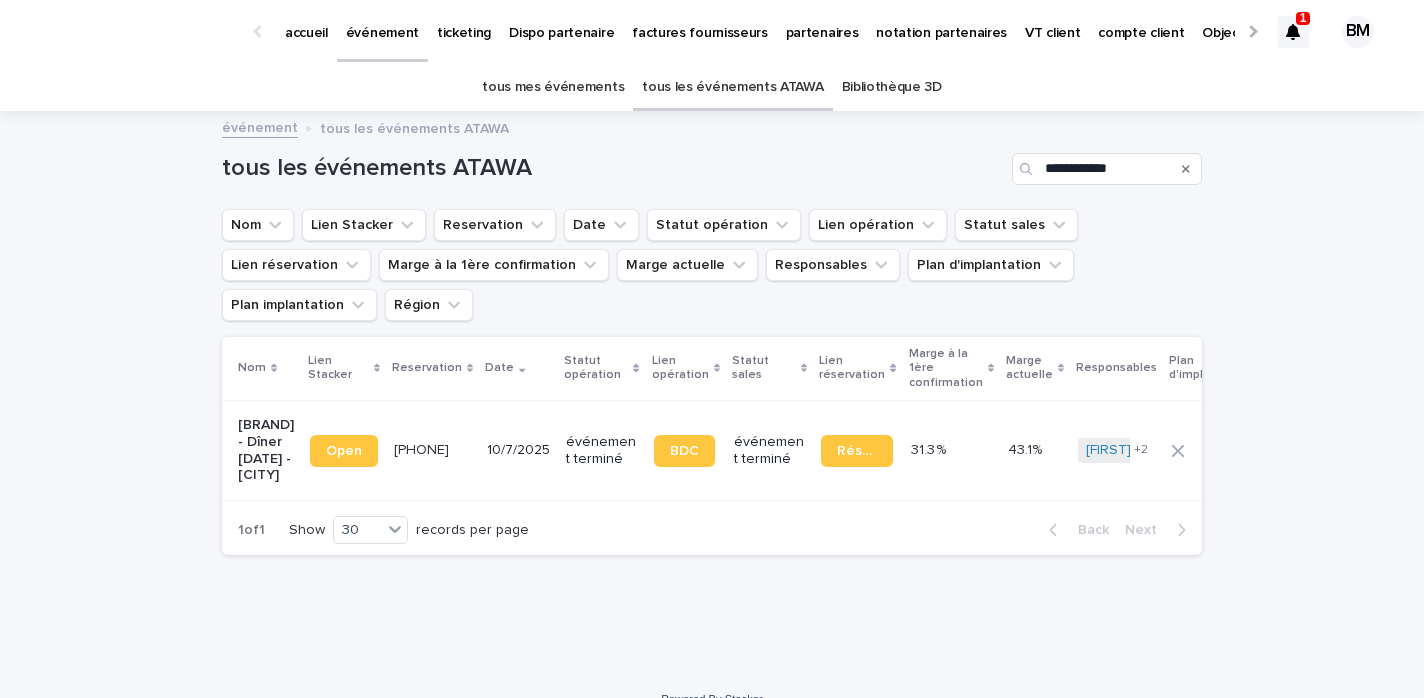 click on "10/7/2025" at bounding box center [518, 450] 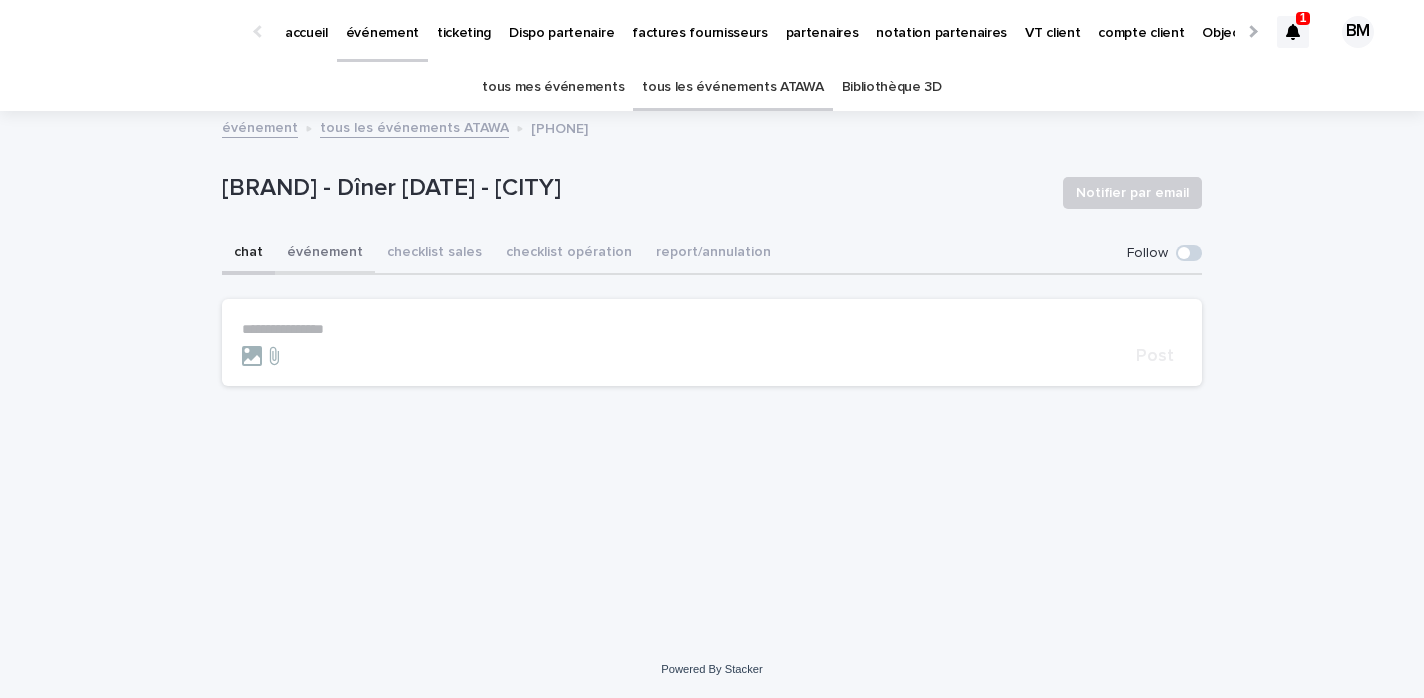 click on "événement" at bounding box center [325, 254] 